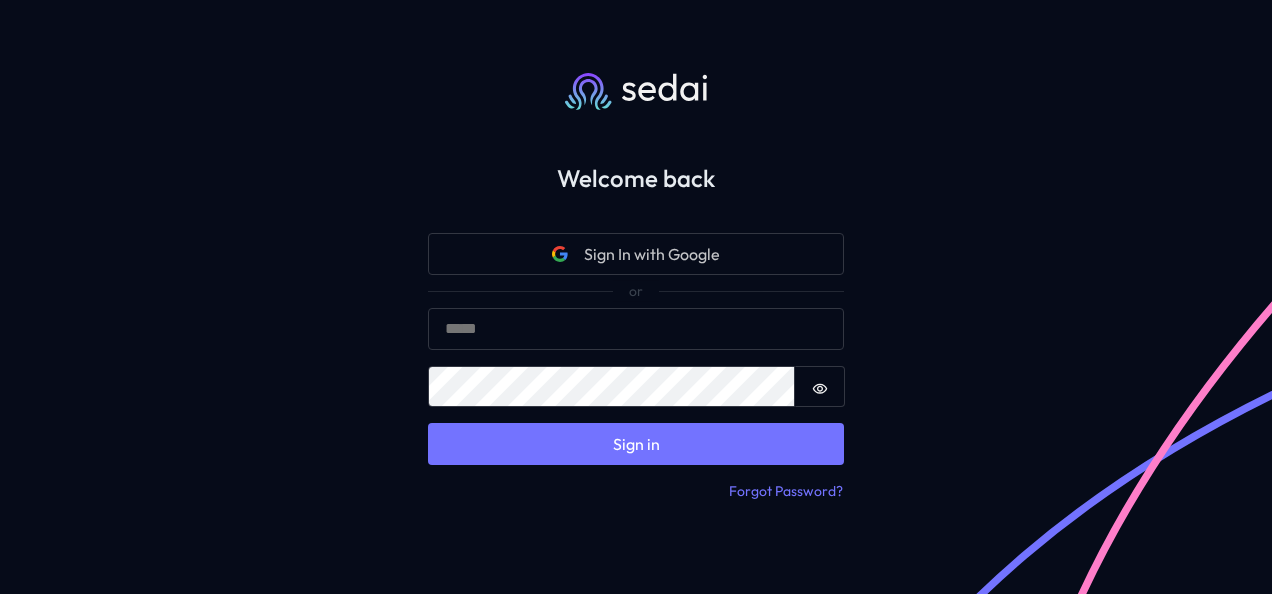 scroll, scrollTop: 0, scrollLeft: 0, axis: both 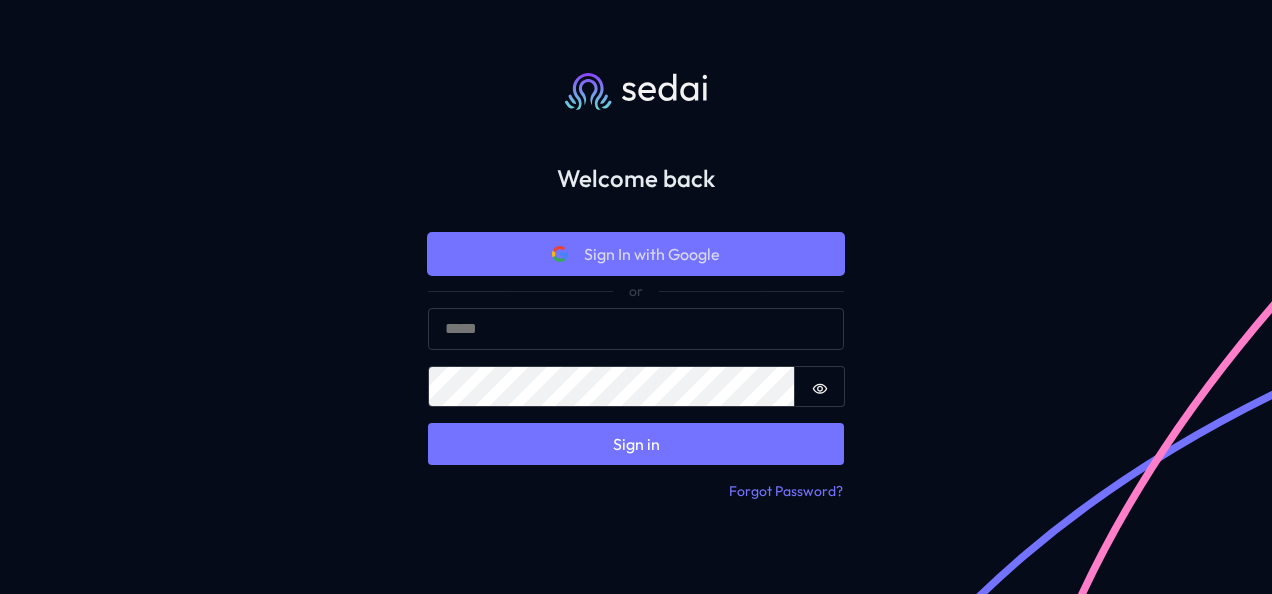 click on "Sign In with Google" at bounding box center (652, 254) 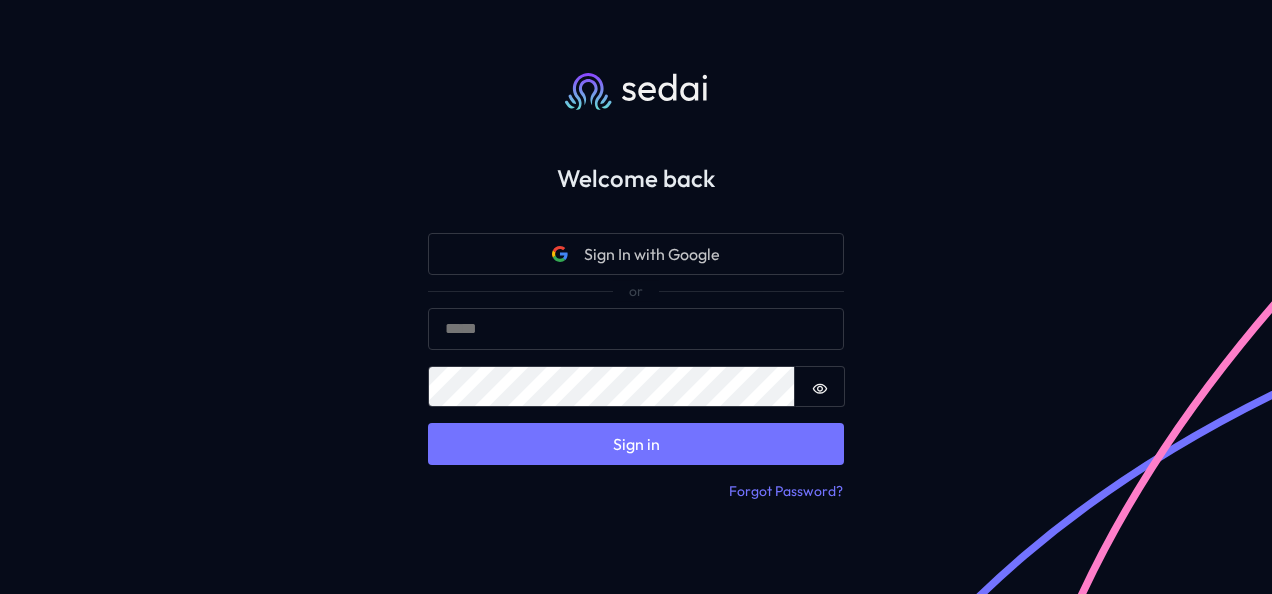 scroll, scrollTop: 0, scrollLeft: 0, axis: both 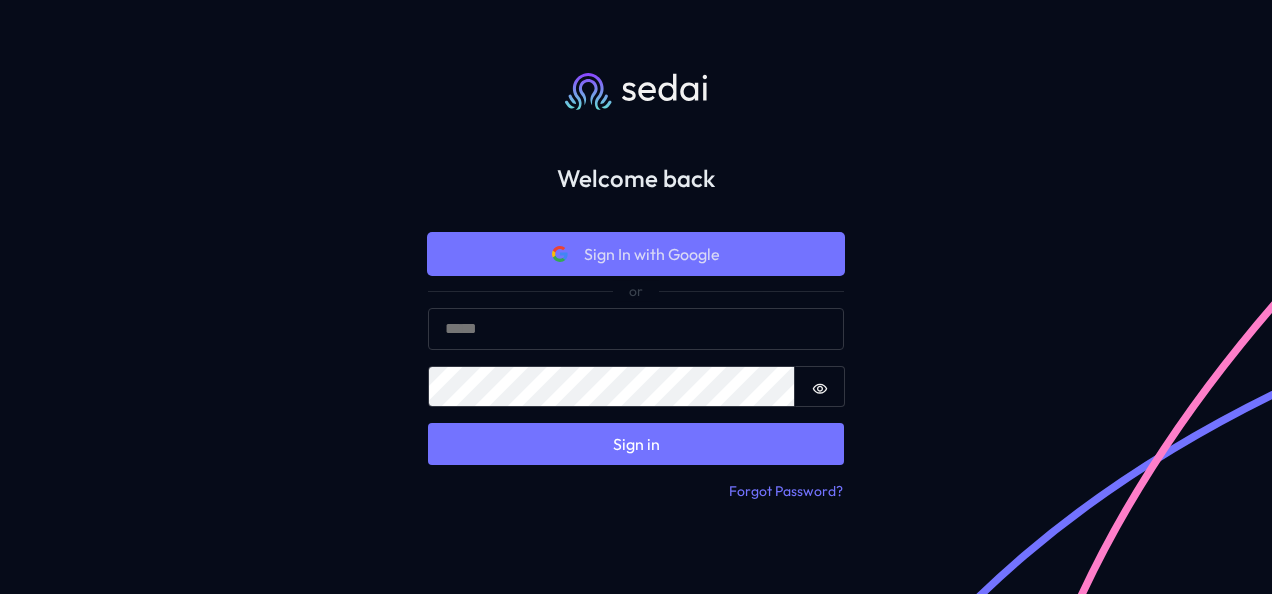 click on "Sign In with Google" at bounding box center (652, 254) 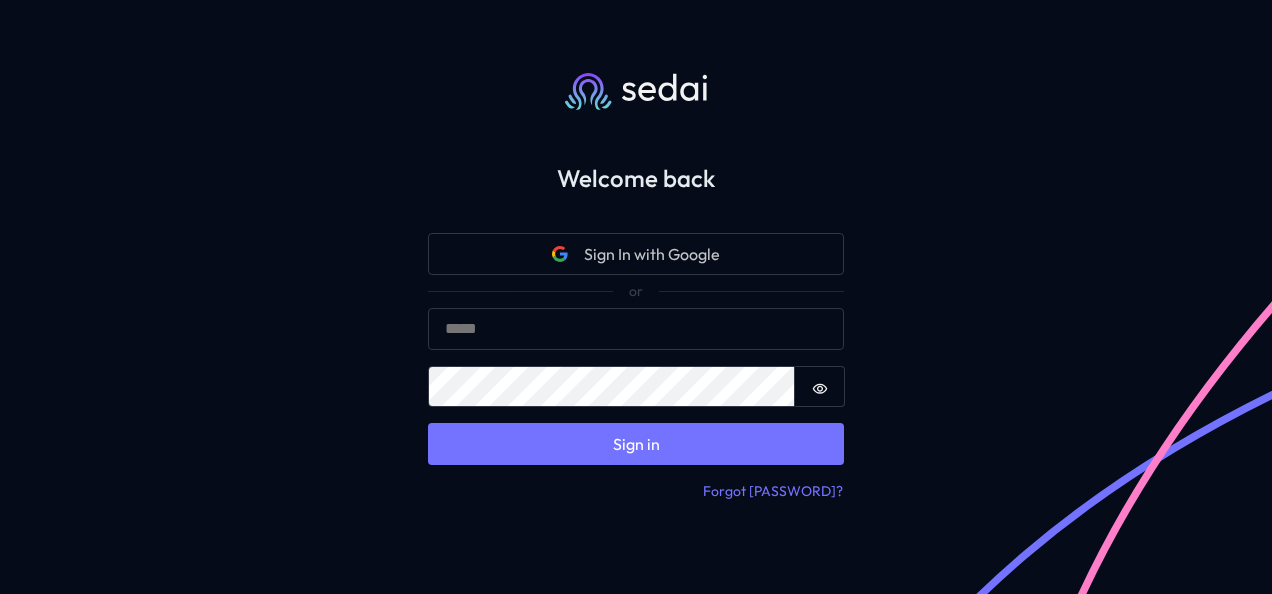 scroll, scrollTop: 0, scrollLeft: 0, axis: both 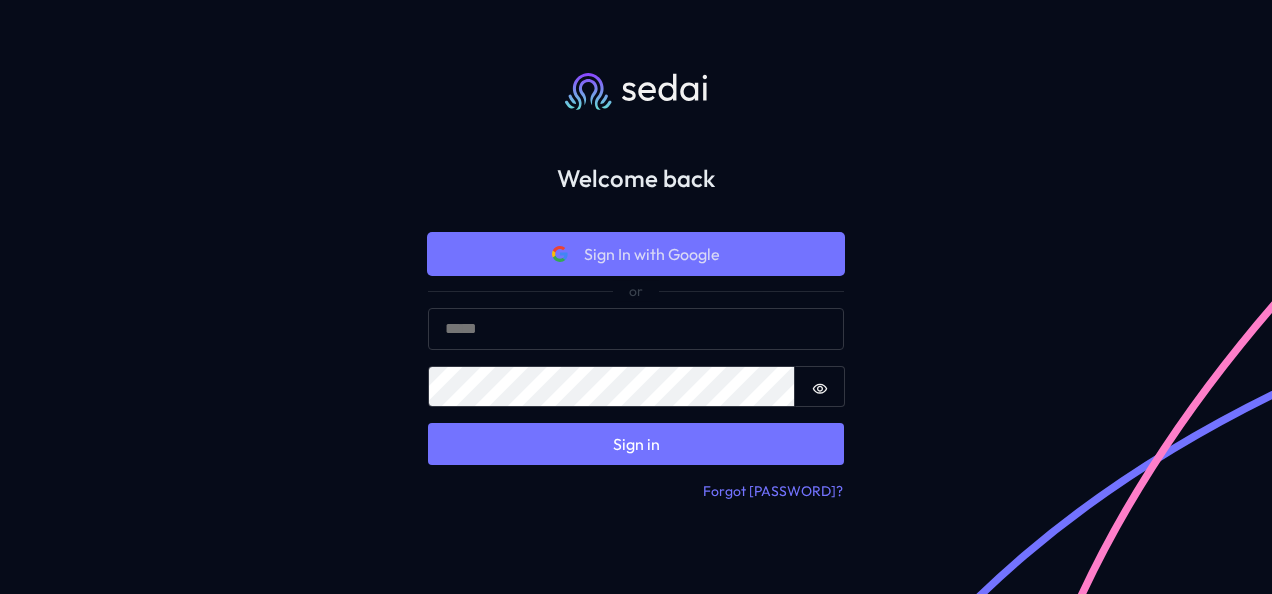 click on "Sign In with Google" at bounding box center [652, 254] 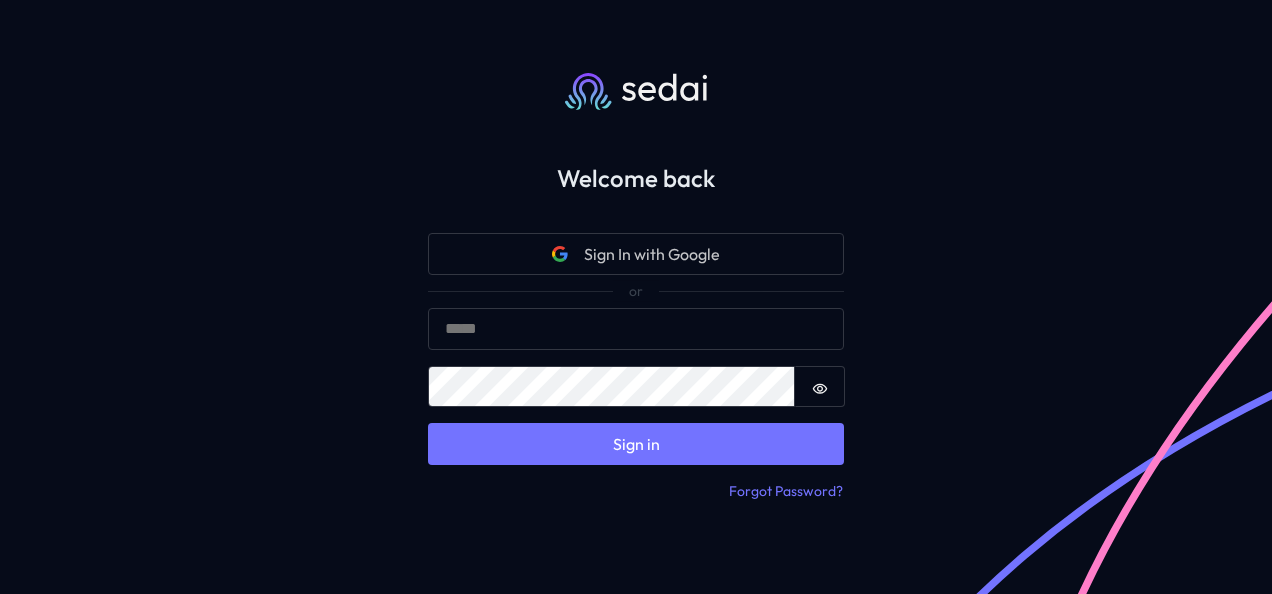 scroll, scrollTop: 0, scrollLeft: 0, axis: both 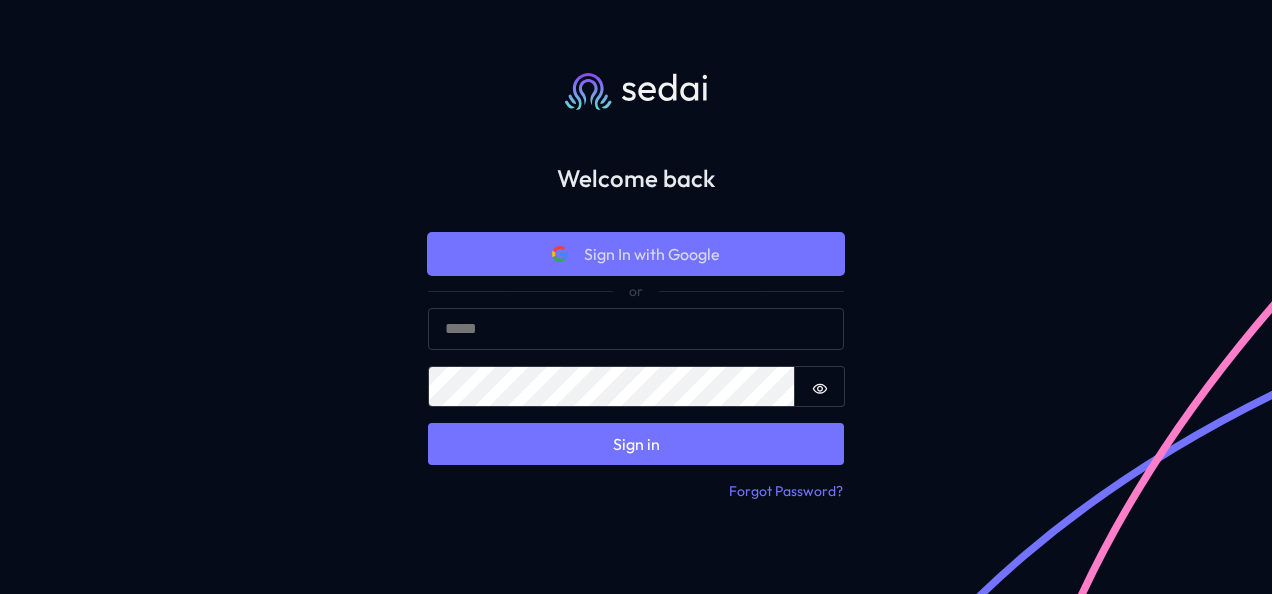 click on "Sign In with Google" at bounding box center [636, 254] 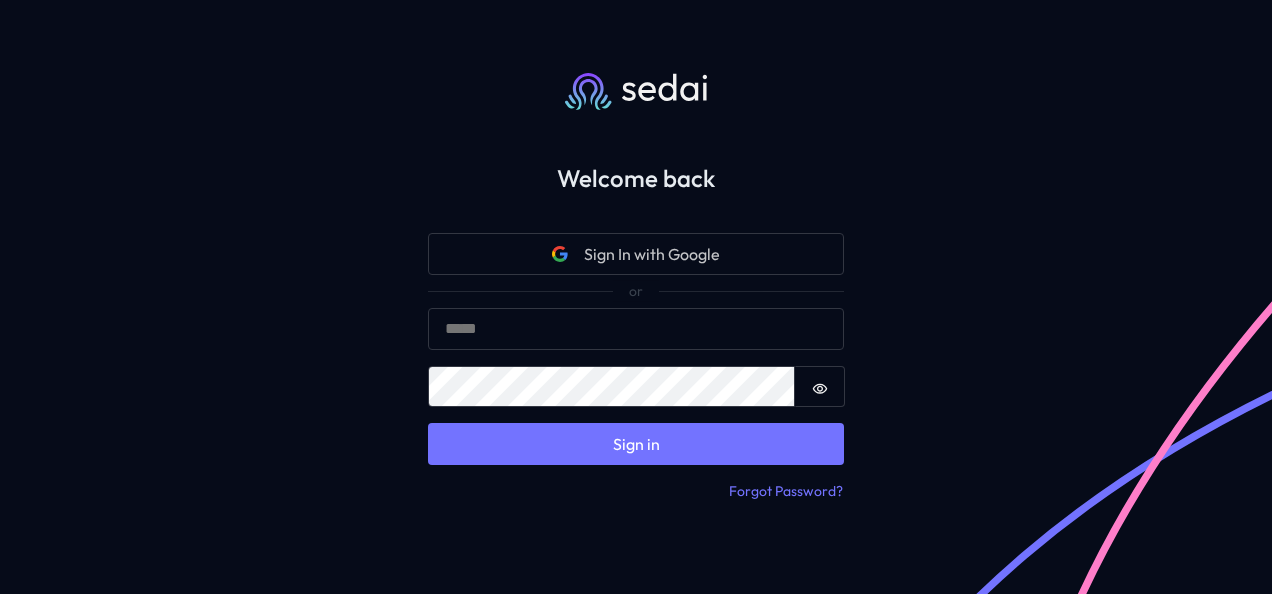 scroll, scrollTop: 0, scrollLeft: 0, axis: both 